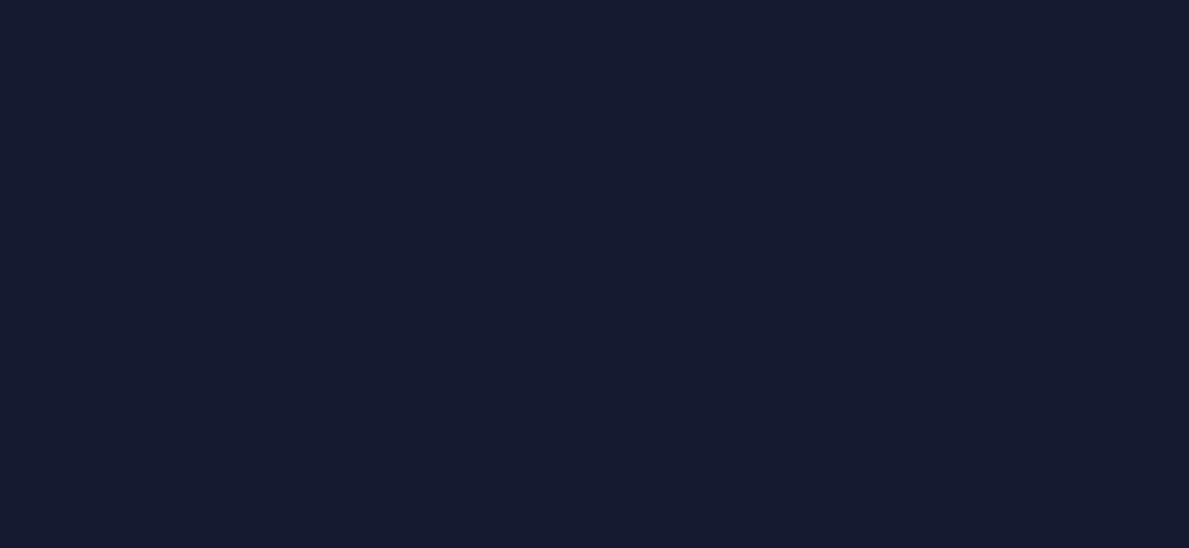scroll, scrollTop: 0, scrollLeft: 0, axis: both 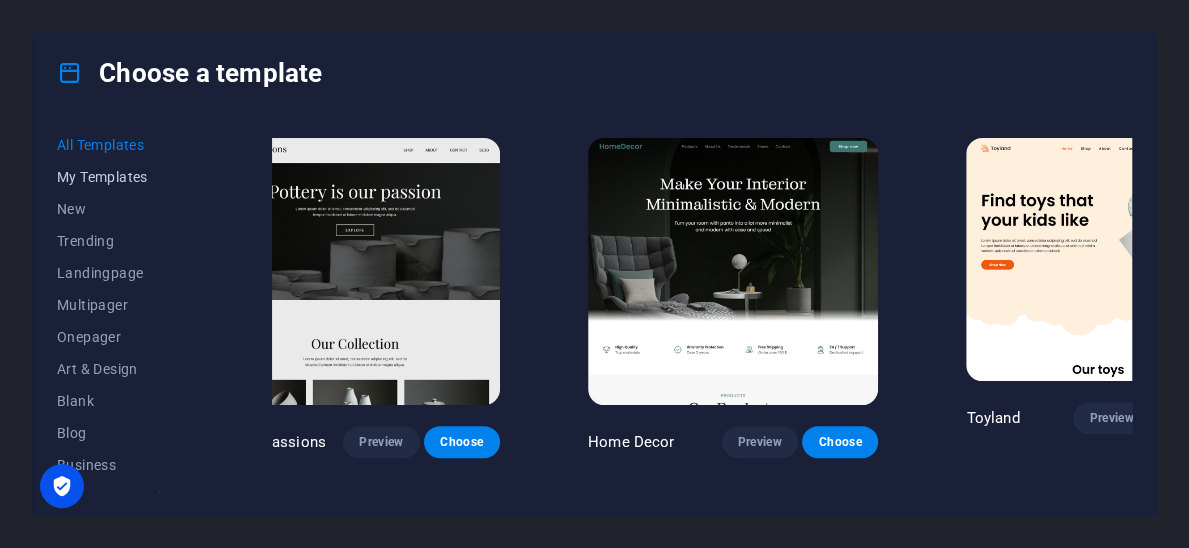 click on "My Templates" at bounding box center [122, 177] 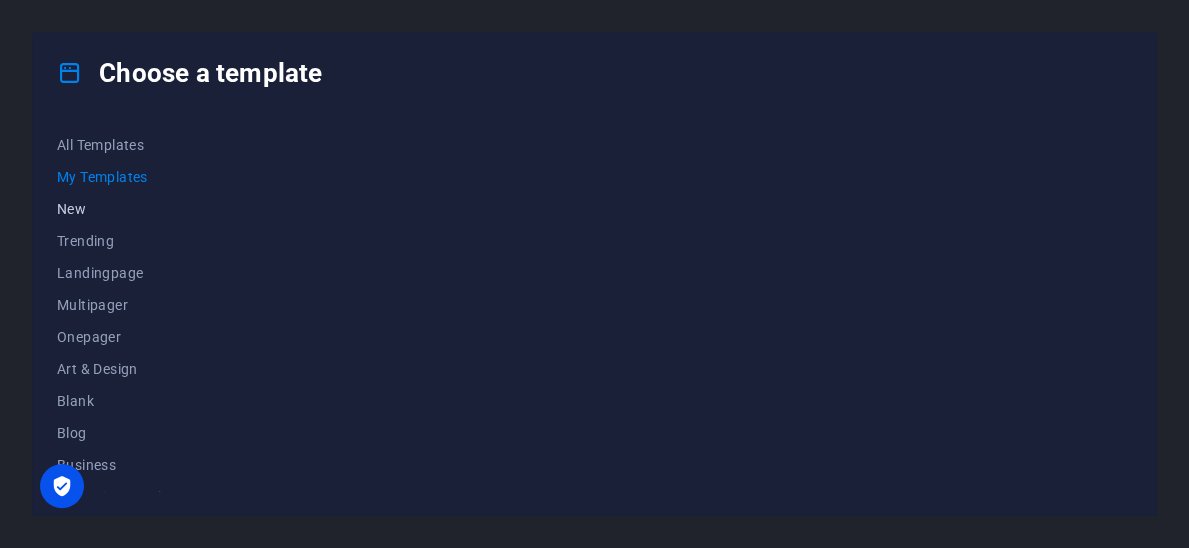 click on "New" at bounding box center [122, 209] 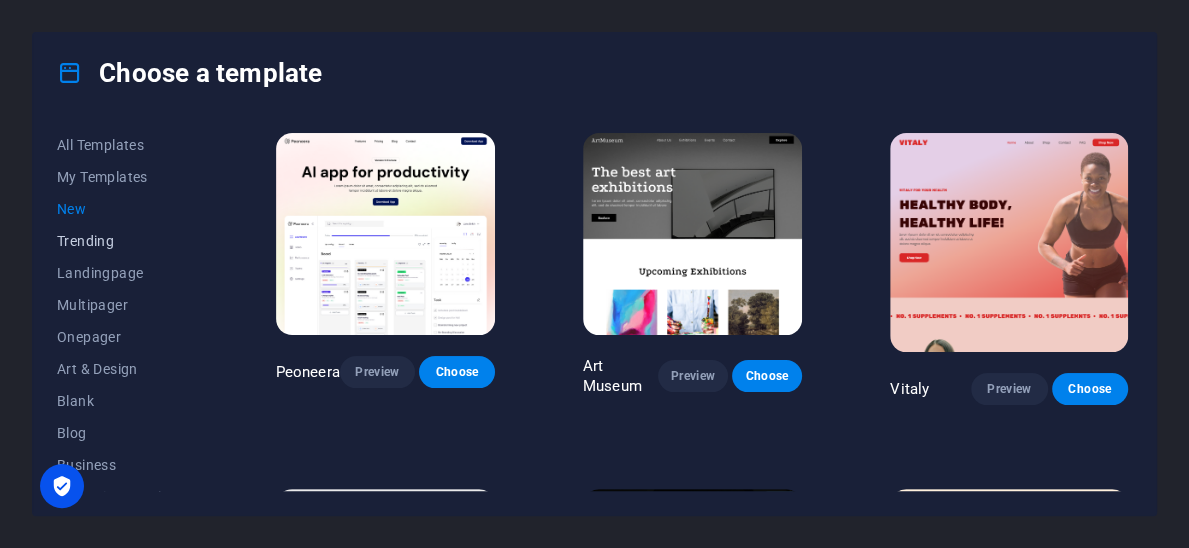 click on "Trending" at bounding box center [122, 241] 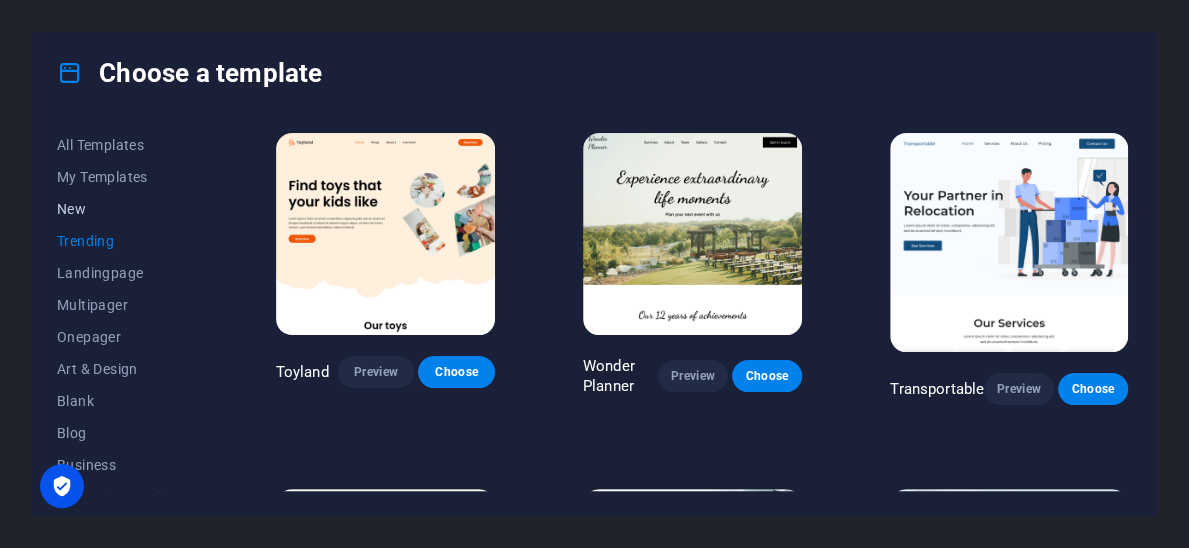 click on "New" at bounding box center [122, 209] 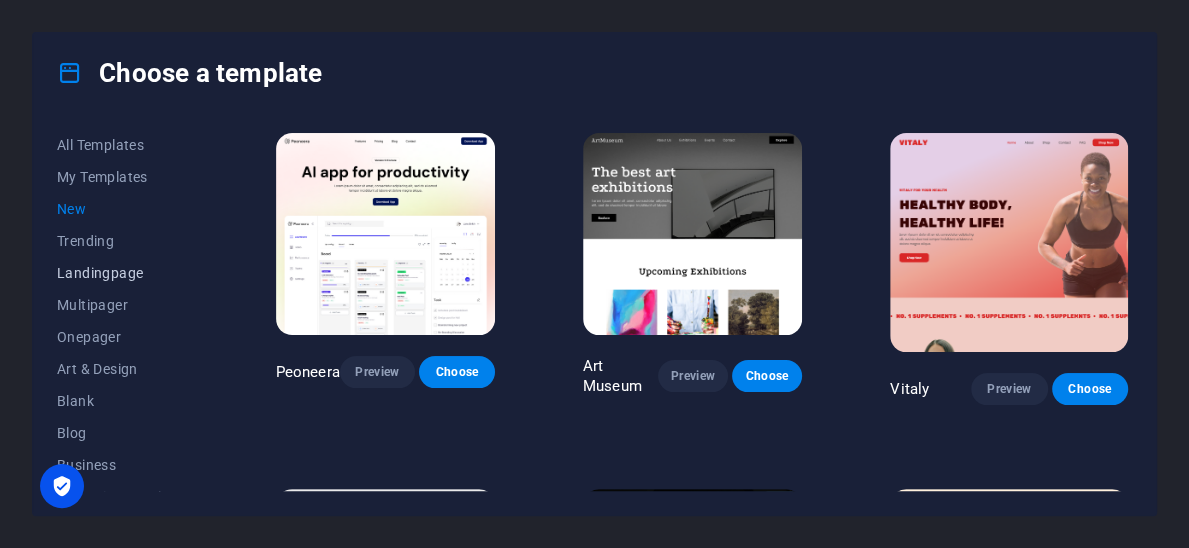 scroll, scrollTop: 100, scrollLeft: 0, axis: vertical 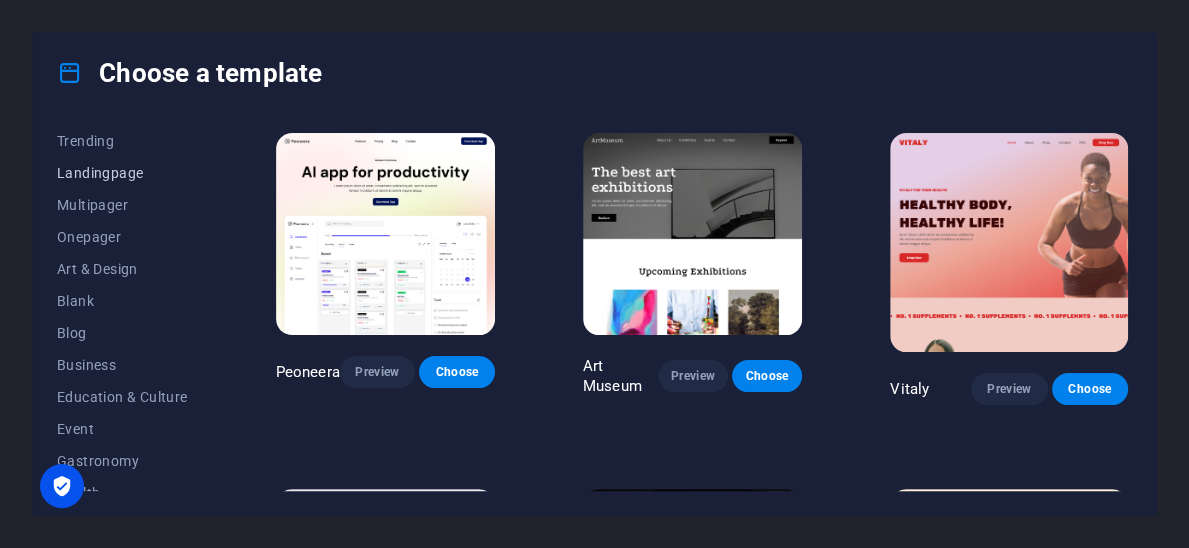 click on "Landingpage" at bounding box center (122, 173) 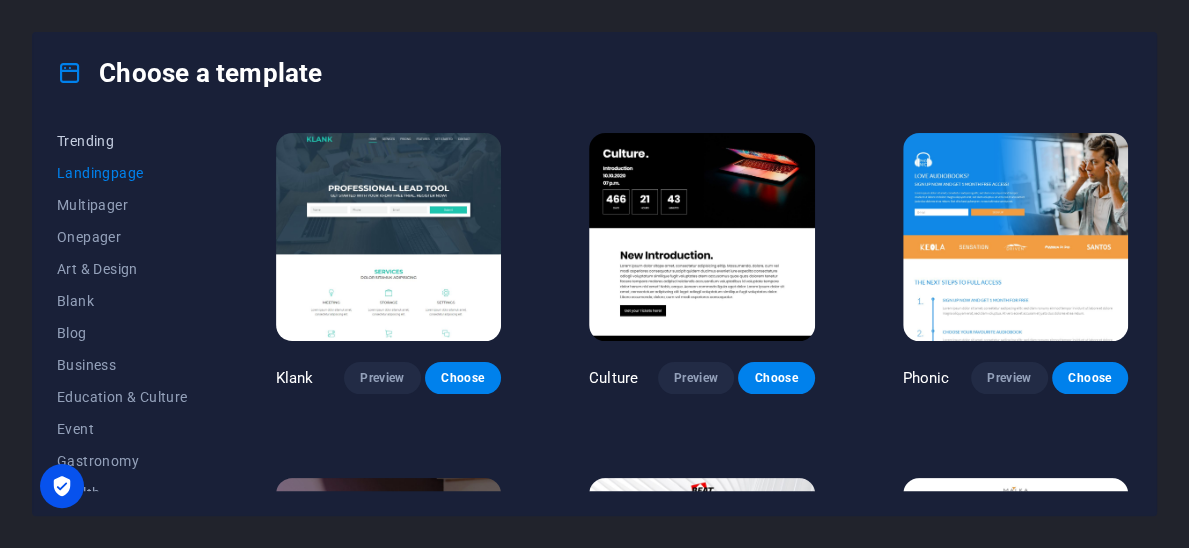 click on "Trending" at bounding box center [122, 141] 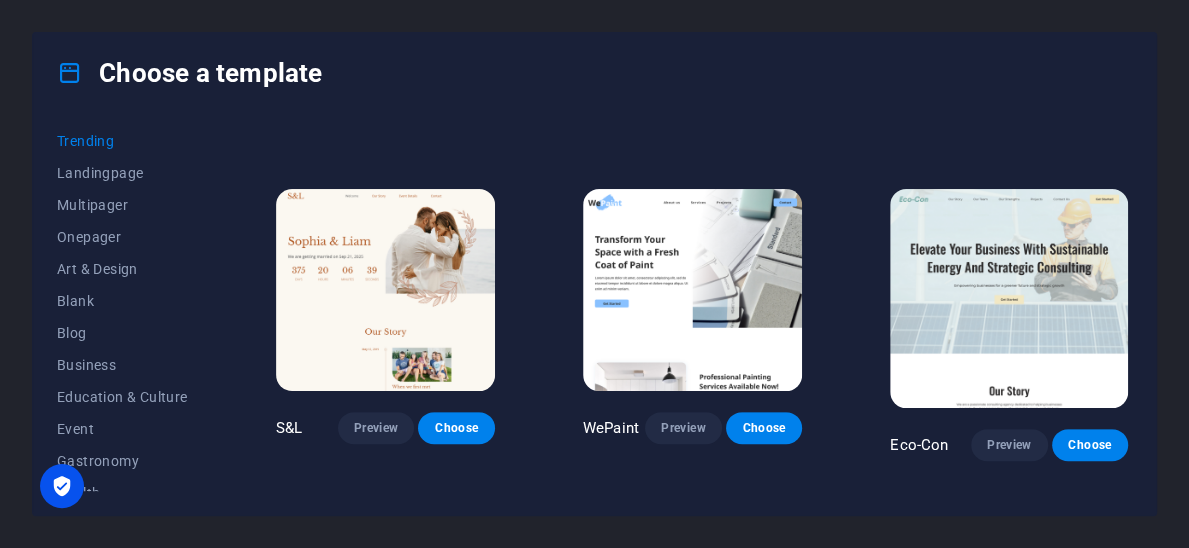 scroll, scrollTop: 600, scrollLeft: 0, axis: vertical 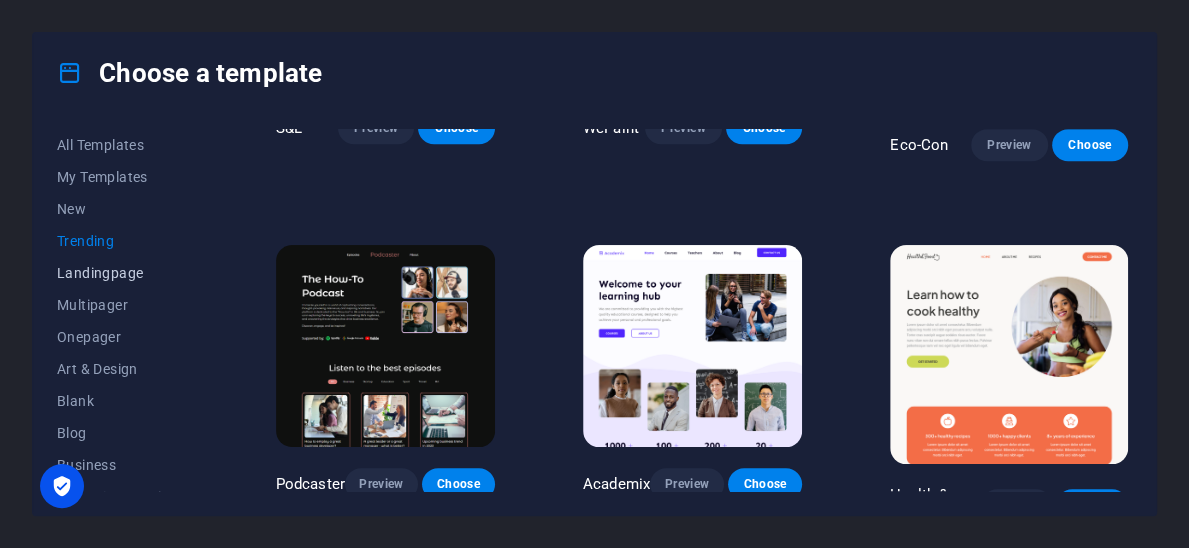 click on "Landingpage" at bounding box center [122, 273] 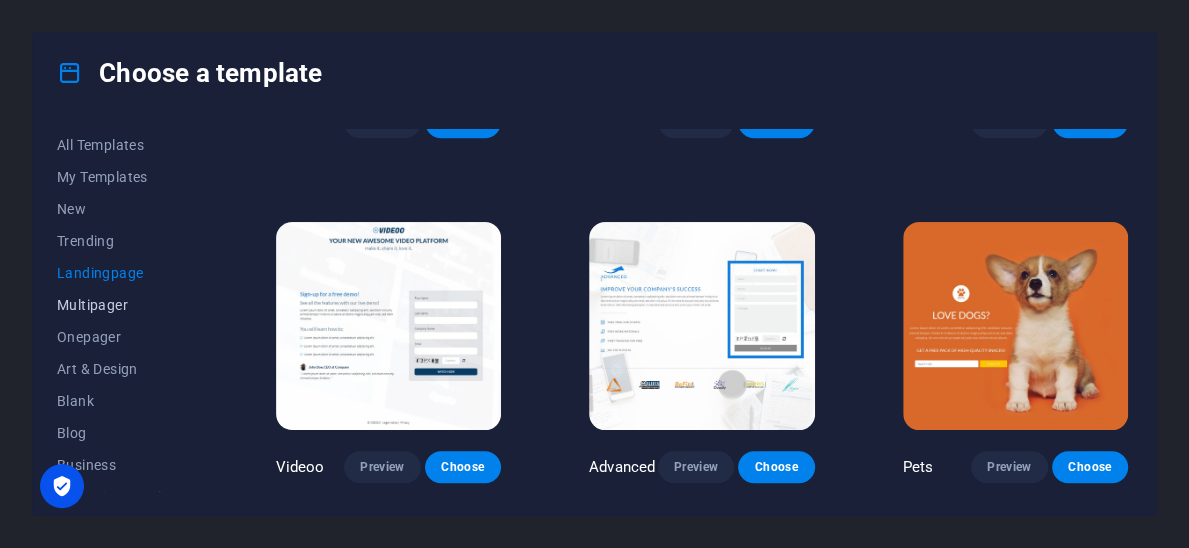 click on "Multipager" at bounding box center (122, 305) 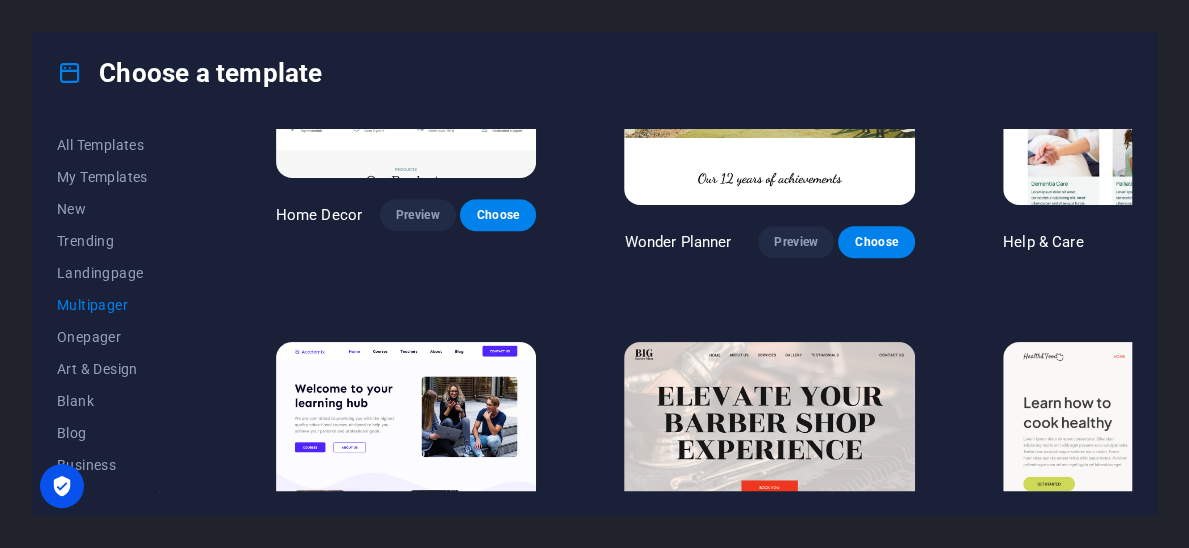click on "Multipager" at bounding box center (122, 305) 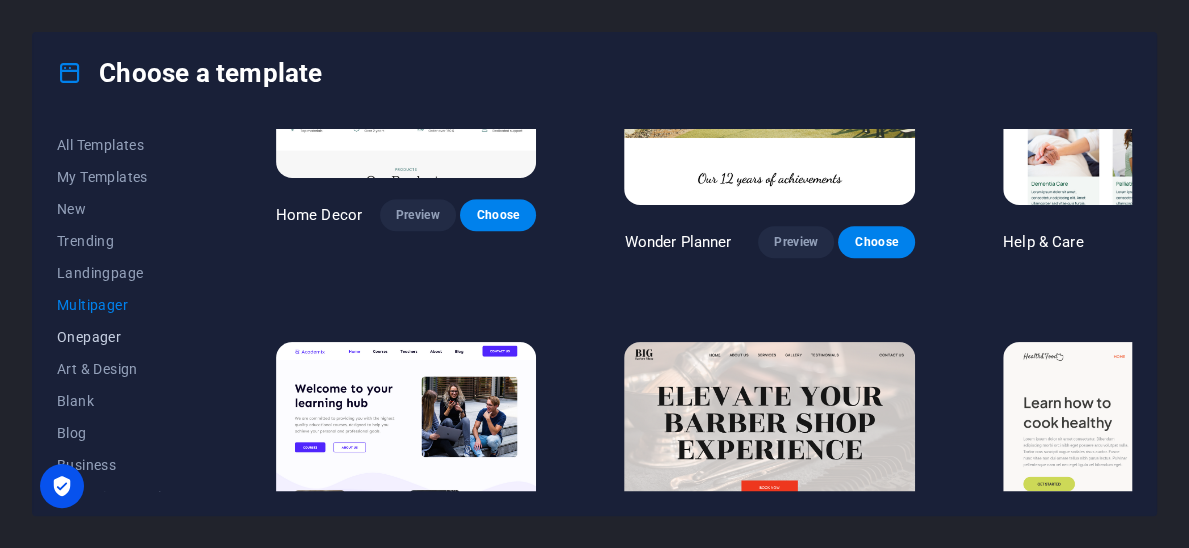 click on "Onepager" at bounding box center (122, 337) 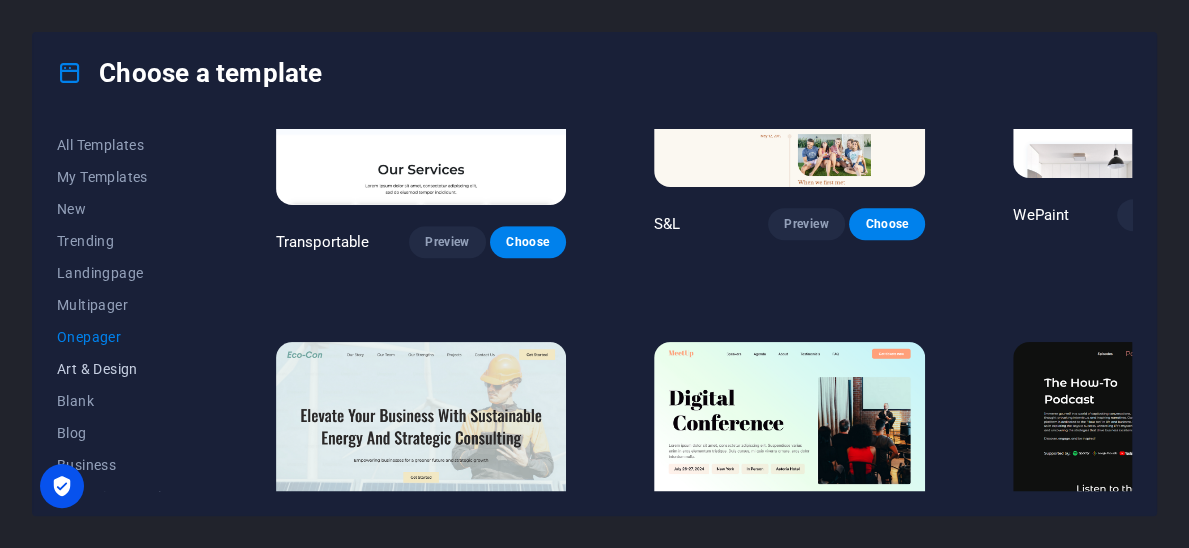 click on "Art & Design" at bounding box center (122, 369) 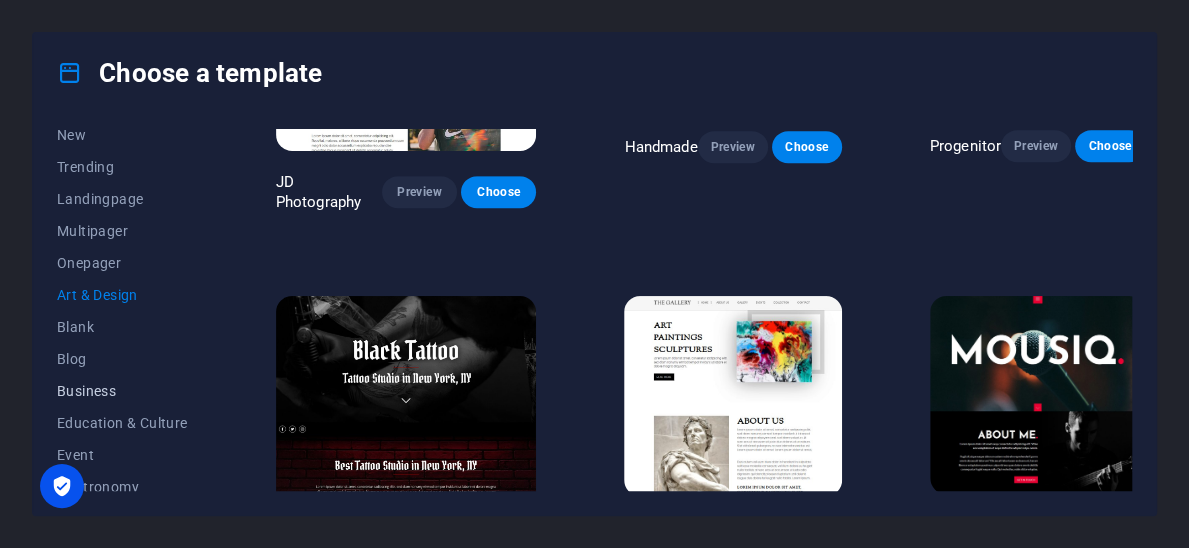 scroll, scrollTop: 100, scrollLeft: 0, axis: vertical 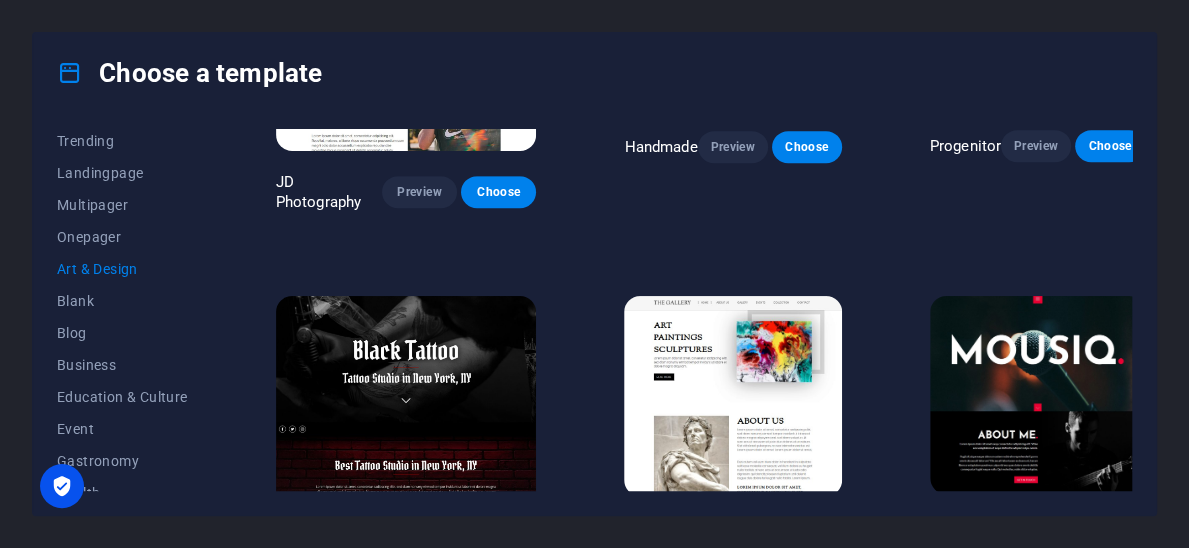 click on "Art & Design" at bounding box center [122, 269] 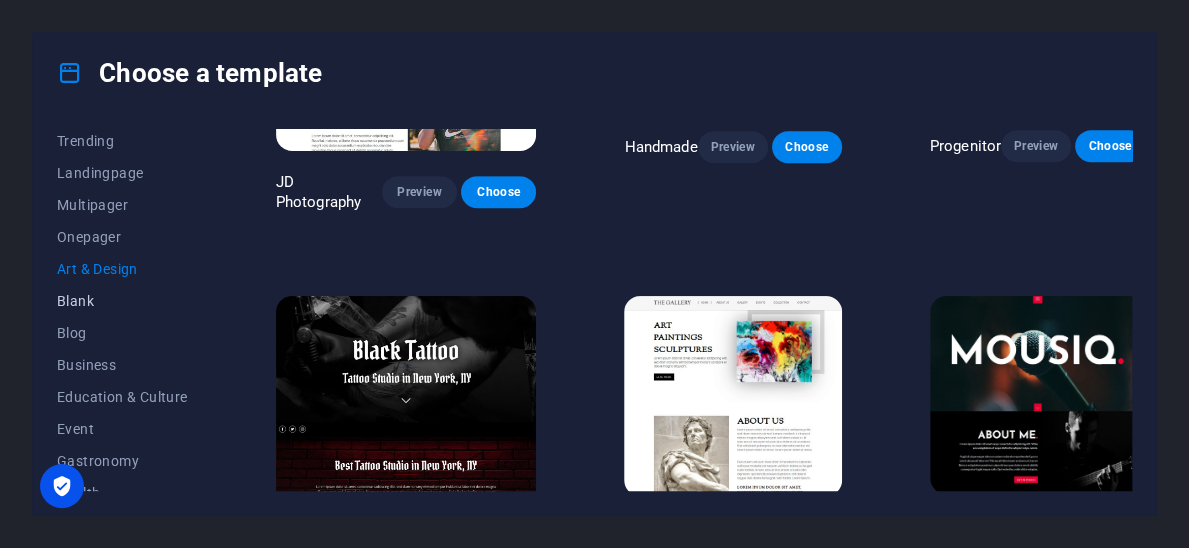 click on "Blank" at bounding box center (122, 301) 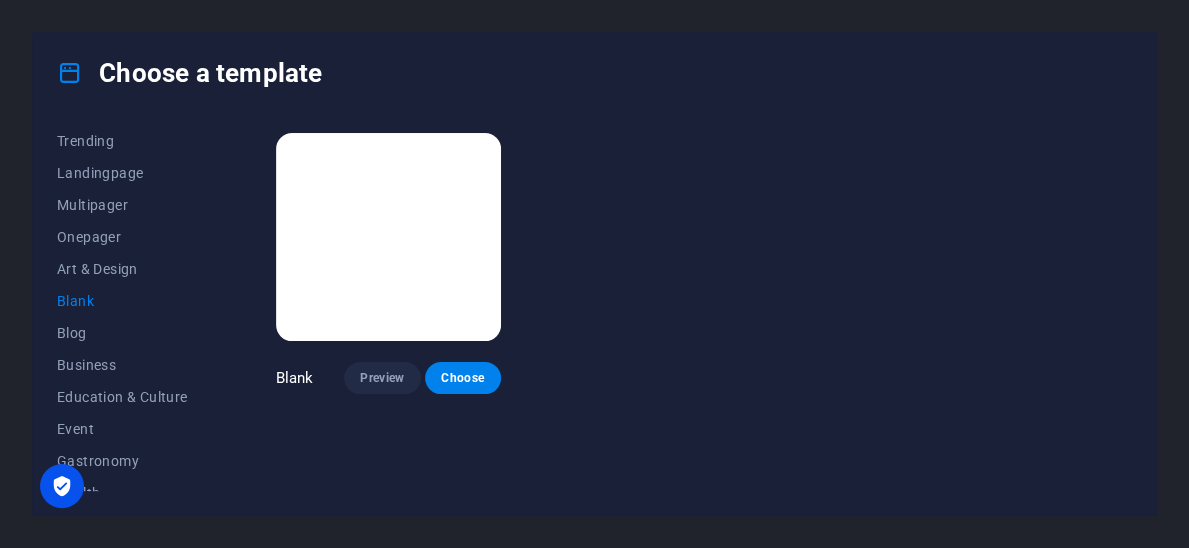 scroll, scrollTop: 0, scrollLeft: 0, axis: both 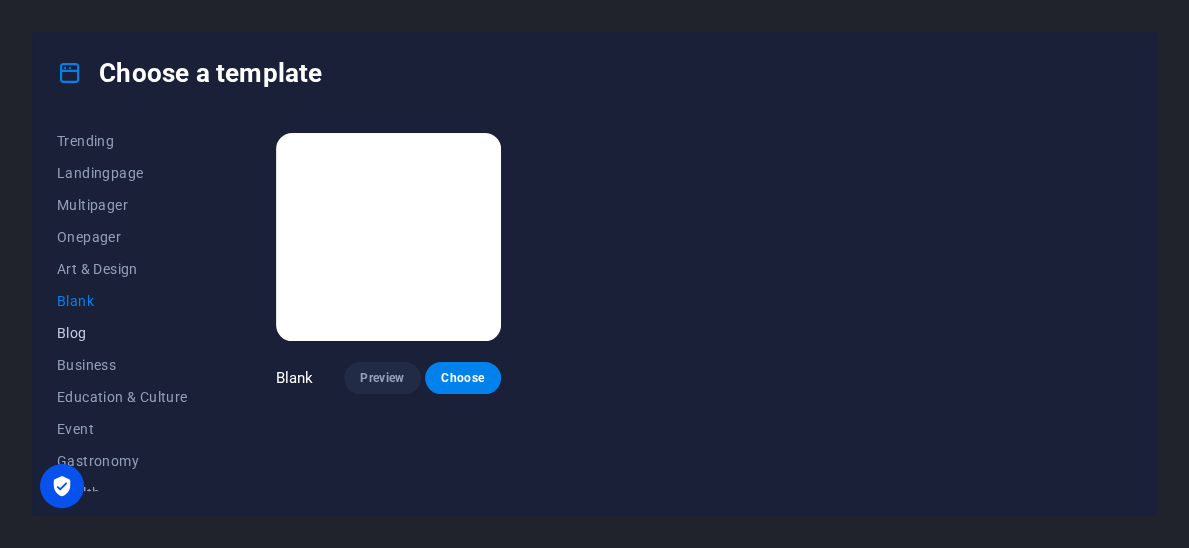 click on "Blog" at bounding box center [122, 333] 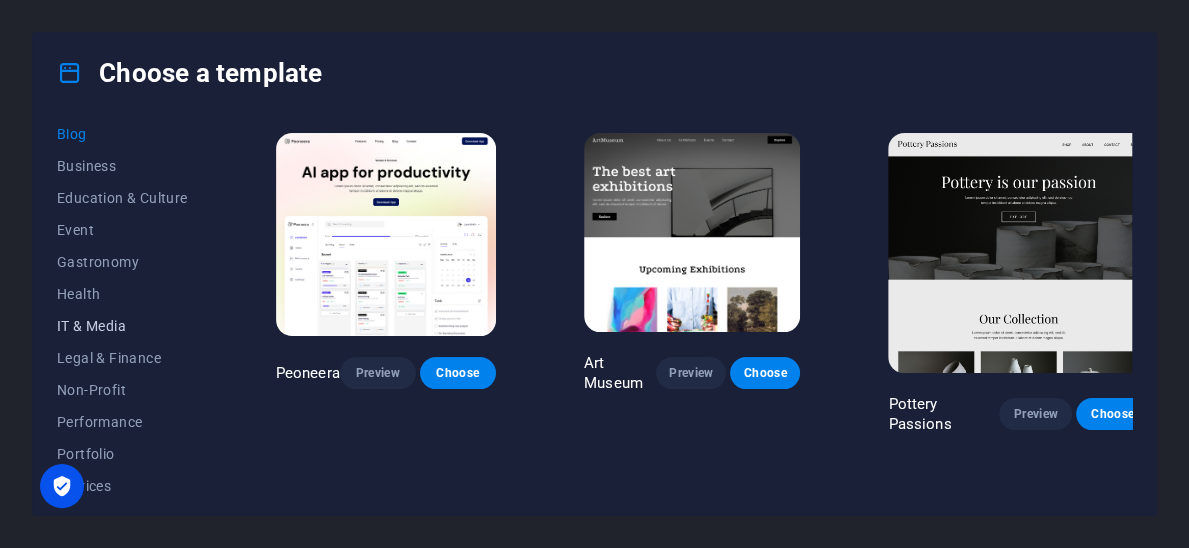scroll, scrollTop: 300, scrollLeft: 0, axis: vertical 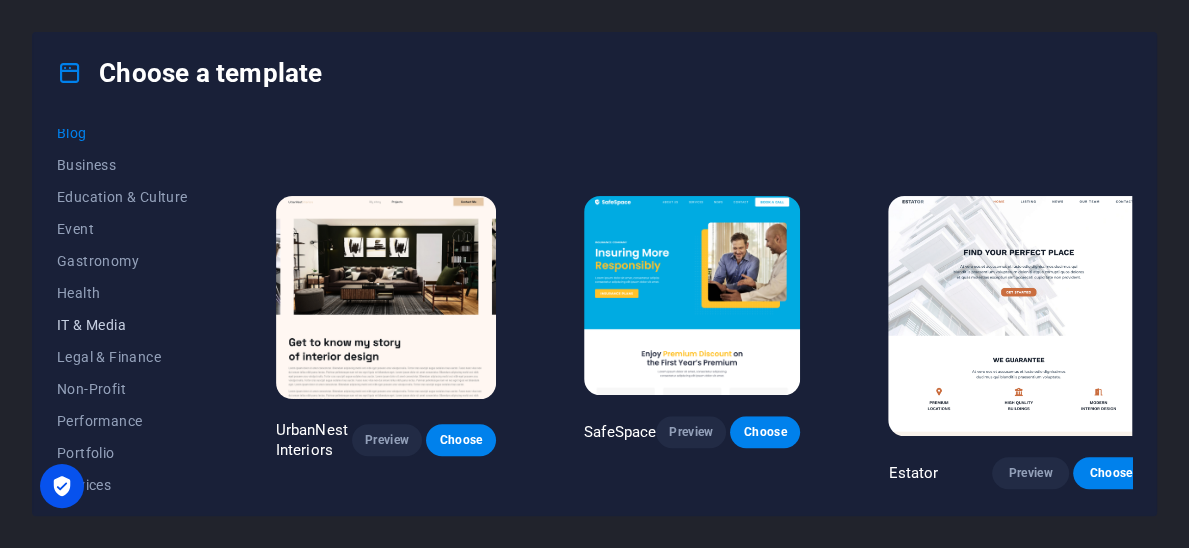 click on "IT & Media" at bounding box center [122, 325] 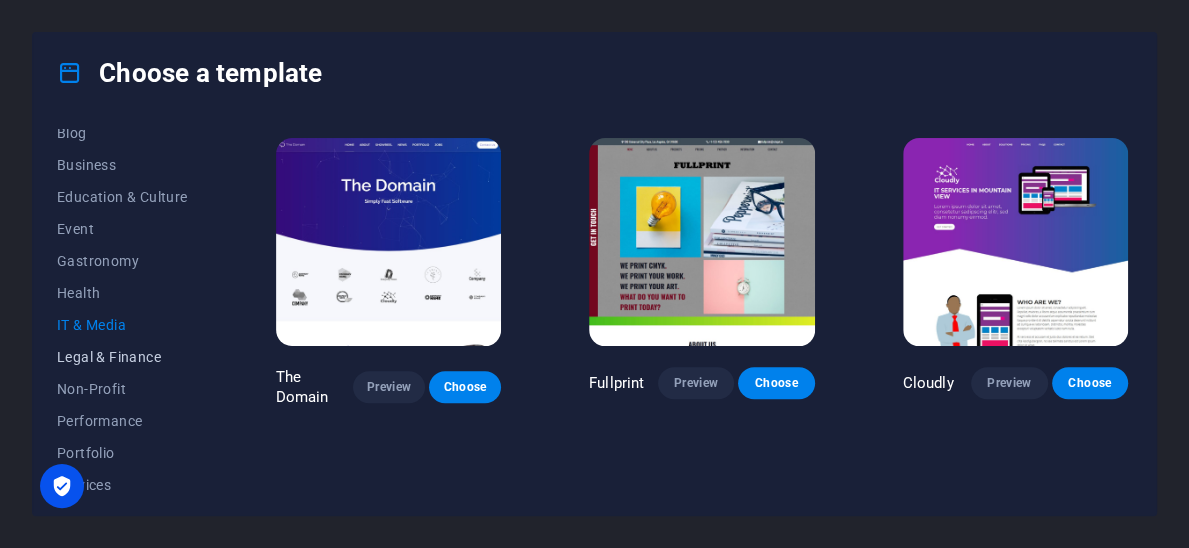 click on "Legal & Finance" at bounding box center (122, 357) 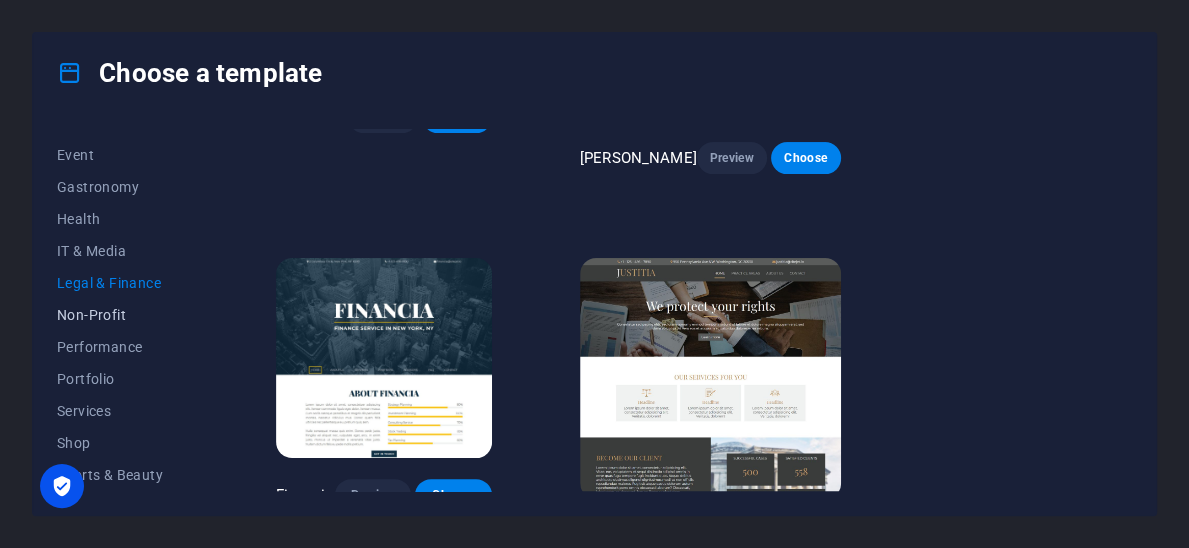 scroll, scrollTop: 469, scrollLeft: 0, axis: vertical 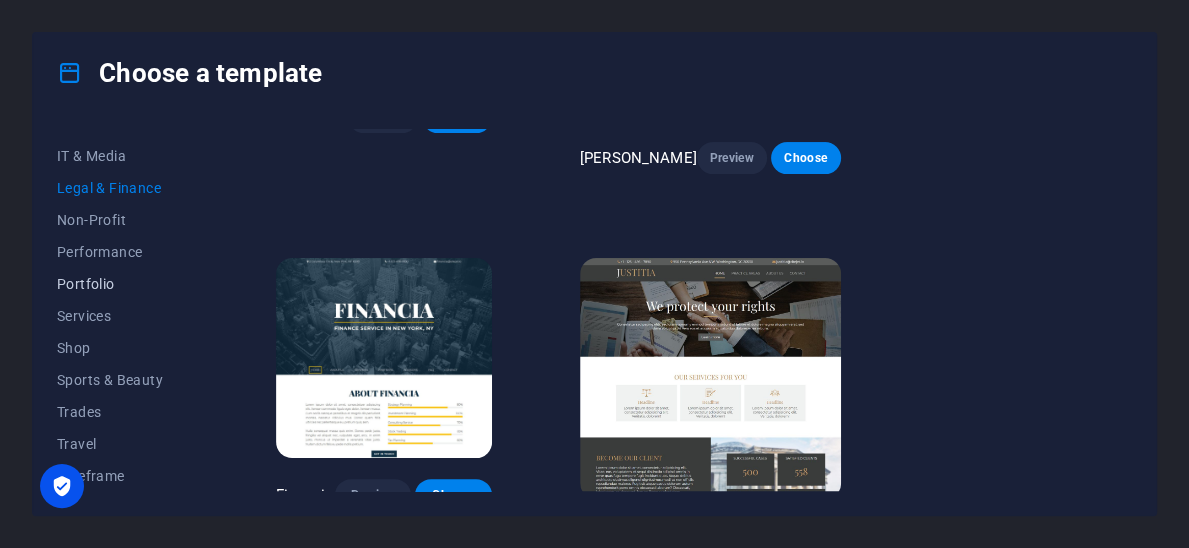 click on "Portfolio" at bounding box center [122, 284] 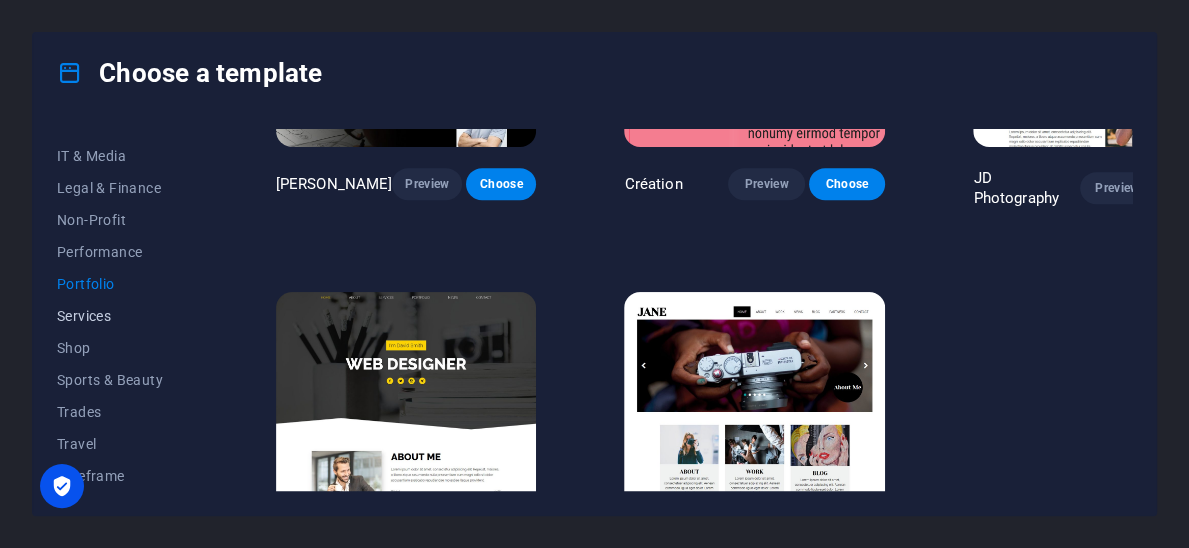 click on "Services" at bounding box center (122, 316) 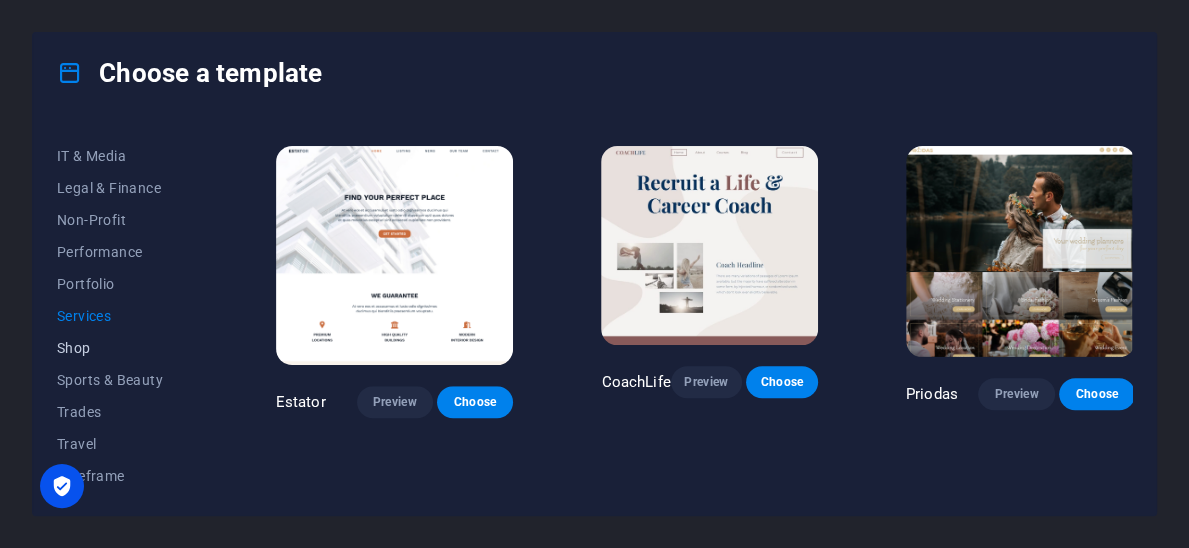 click on "Shop" at bounding box center [122, 348] 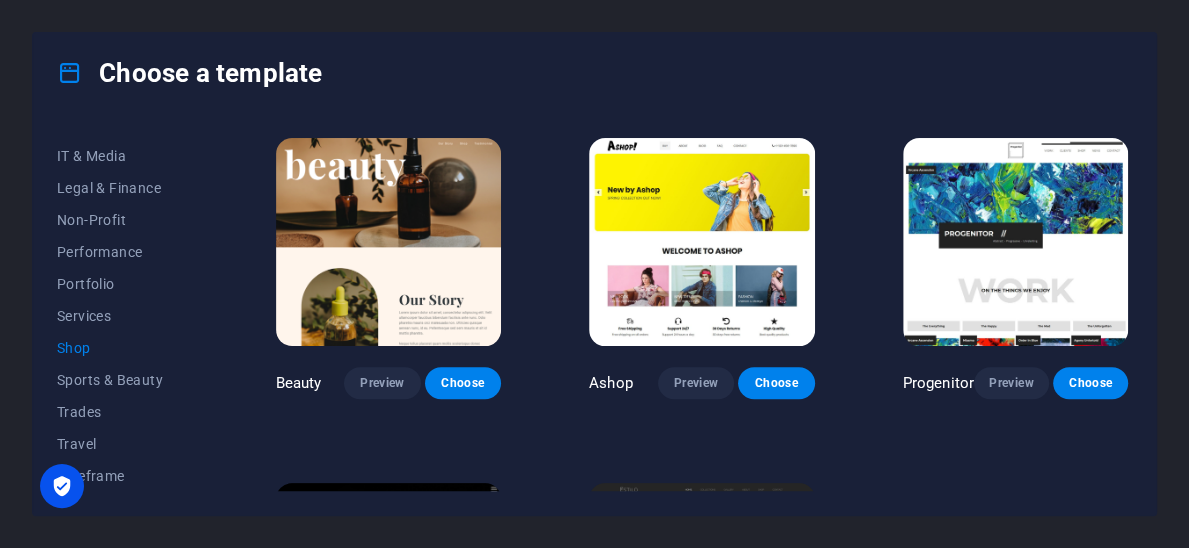 scroll, scrollTop: 700, scrollLeft: 0, axis: vertical 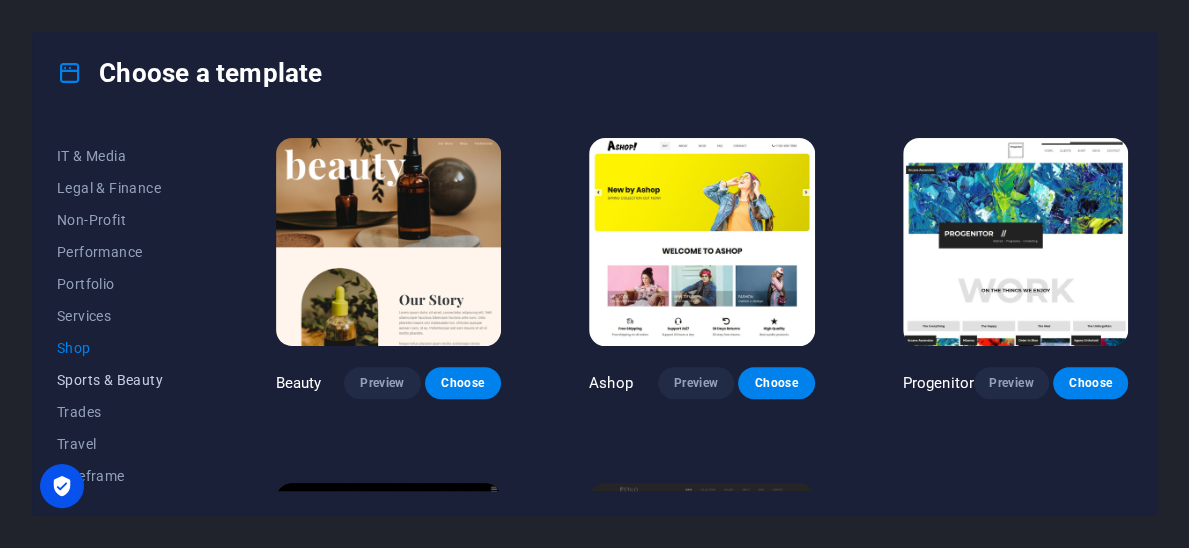 click on "Sports & Beauty" at bounding box center [122, 380] 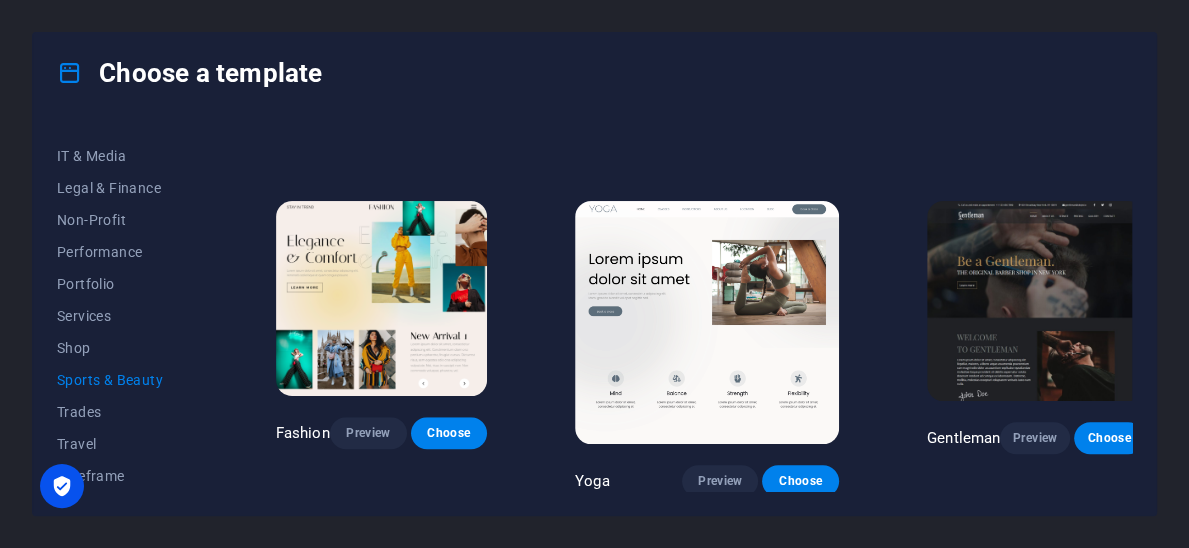 click on "Sports & Beauty" at bounding box center (122, 380) 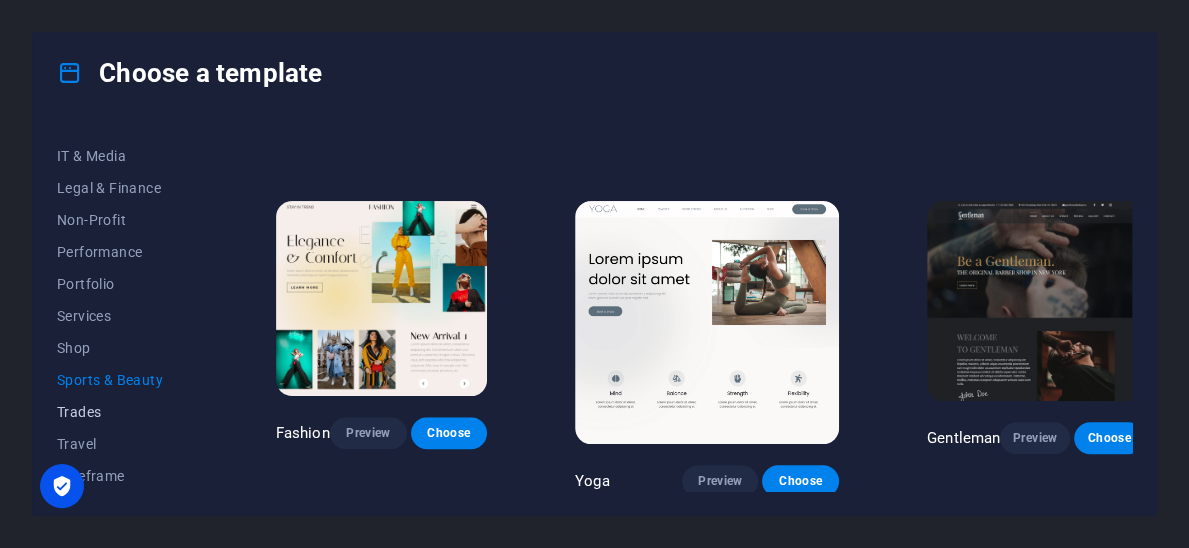 click on "Trades" at bounding box center [122, 412] 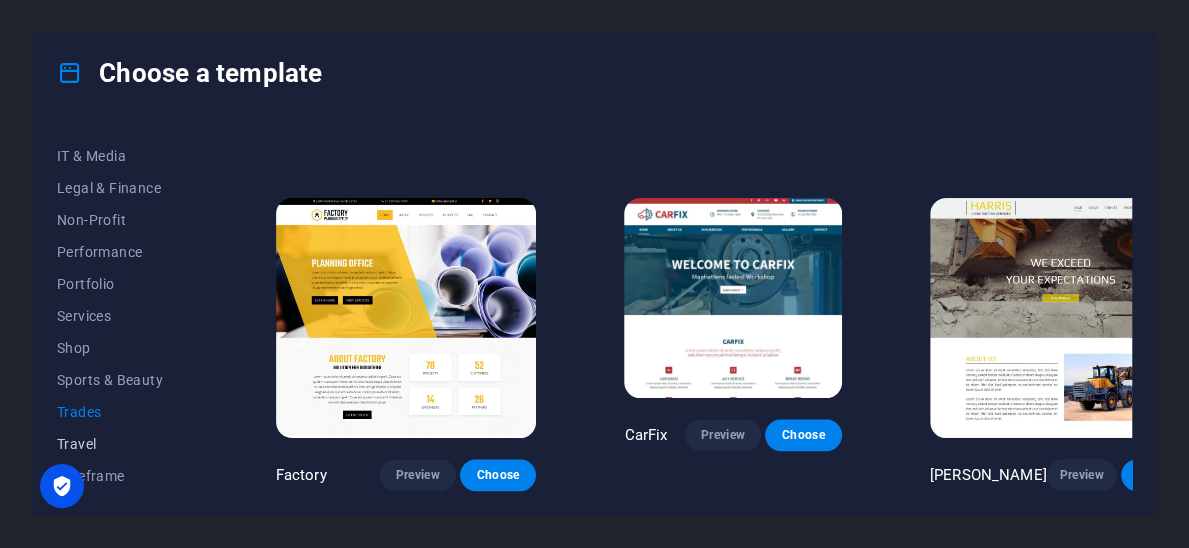 scroll, scrollTop: 602, scrollLeft: 0, axis: vertical 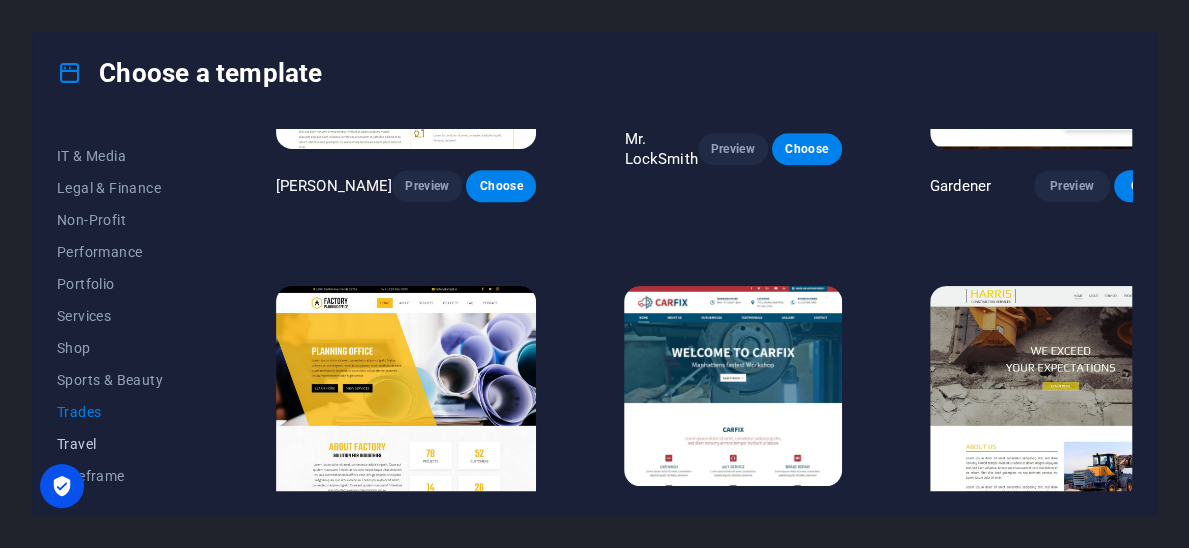 click on "Travel" at bounding box center [122, 444] 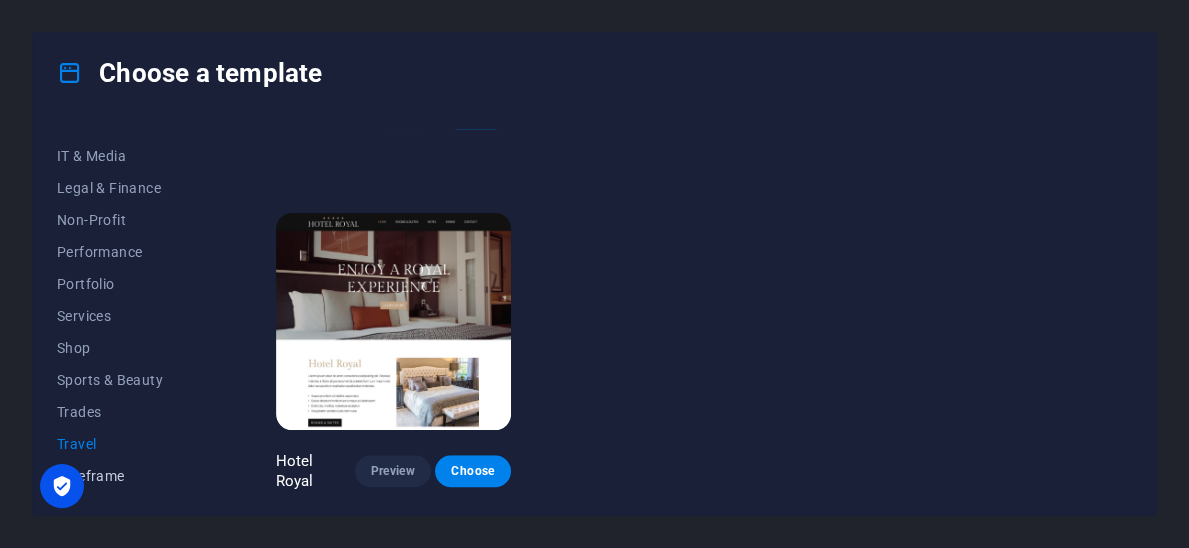 click on "Wireframe" at bounding box center (122, 476) 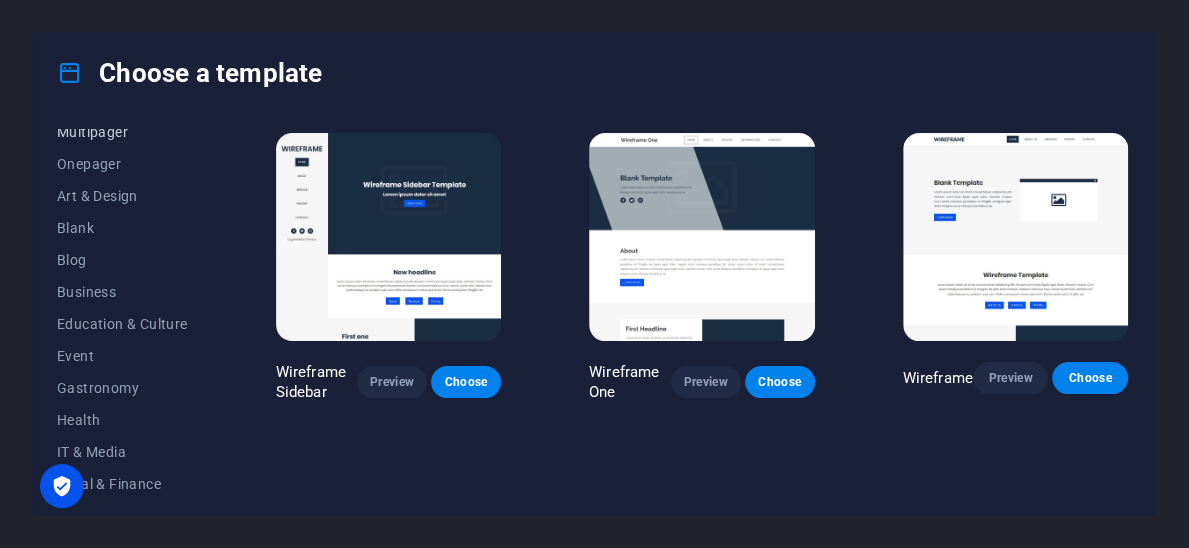scroll, scrollTop: 0, scrollLeft: 0, axis: both 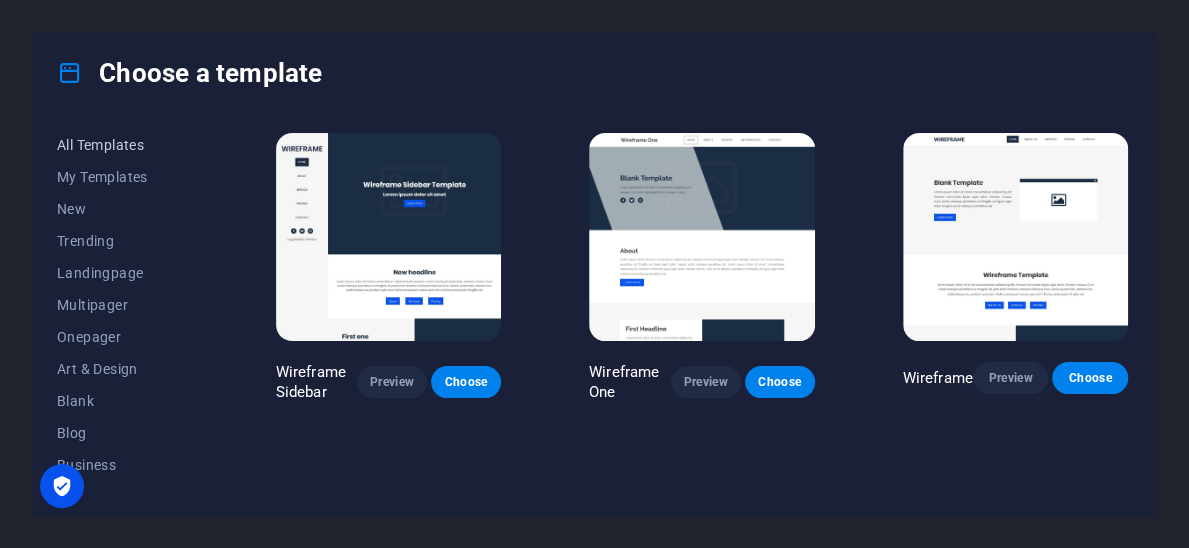 click on "All Templates" at bounding box center [122, 145] 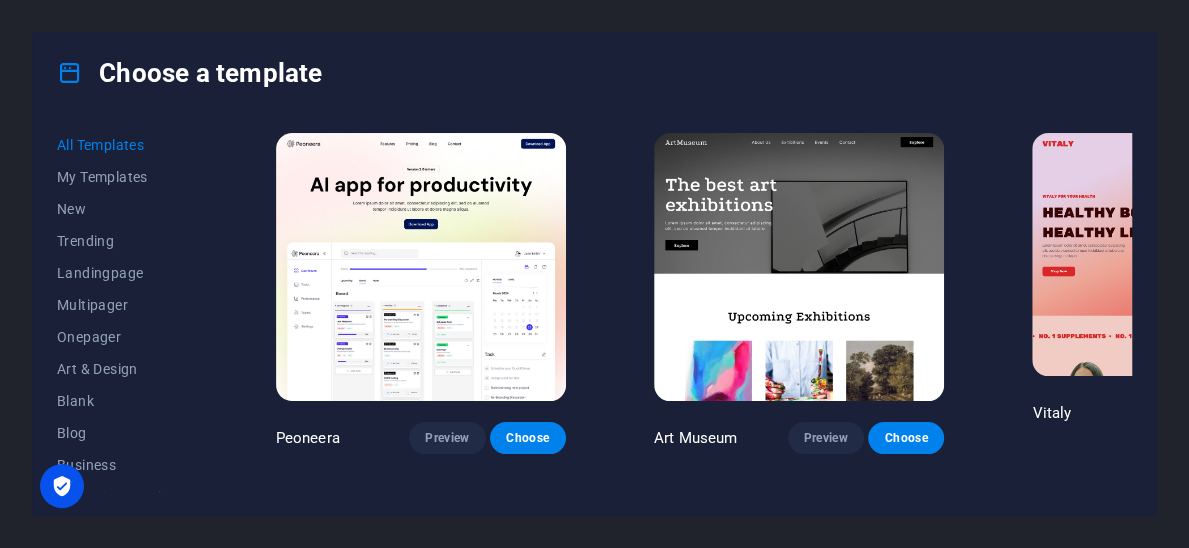 click on "Choose a template All Templates My Templates New Trending Landingpage Multipager Onepager Art & Design Blank Blog Business Education & Culture Event Gastronomy Health IT & Media Legal & Finance Non-Profit Performance Portfolio Services Shop Sports & Beauty Trades Travel Wireframe Peoneera Preview Choose Art Museum Preview Choose Vitaly Preview Choose Pottery Passions Preview Choose Home Decor Preview Choose Toyland Preview Choose Pet Shop Preview Choose Wonder Planner Preview Choose Transportable Preview Choose S&L Preview Choose WePaint Preview Choose Eco-Con Preview Choose MeetUp Preview Choose Help & Care Preview Choose Podcaster Preview Choose Academix Preview Choose BIG [PERSON_NAME] Shop Preview Choose Health & Food Preview Choose UrbanNest Interiors Preview Choose Green Change Preview Choose The Beauty Temple Preview Choose WeTrain Preview Choose Cleaner Preview Choose [PERSON_NAME] Preview Choose Delicioso Preview Choose Dream Garden Preview Choose LumeDeAqua Preview Choose Pets Care Preview Choose SafeSpace" at bounding box center (594, 274) 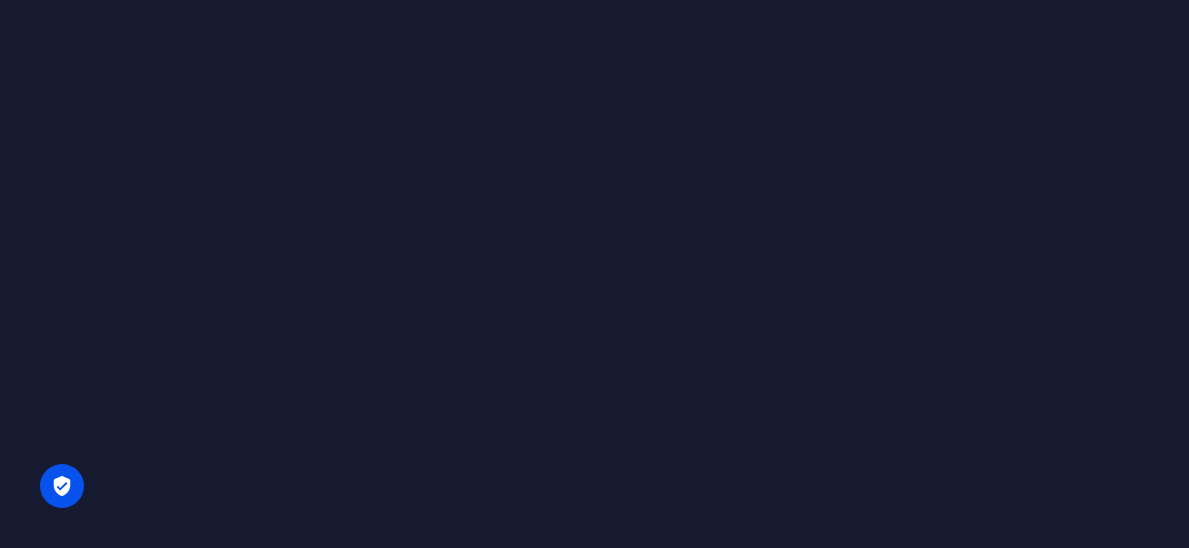 scroll, scrollTop: 0, scrollLeft: 0, axis: both 